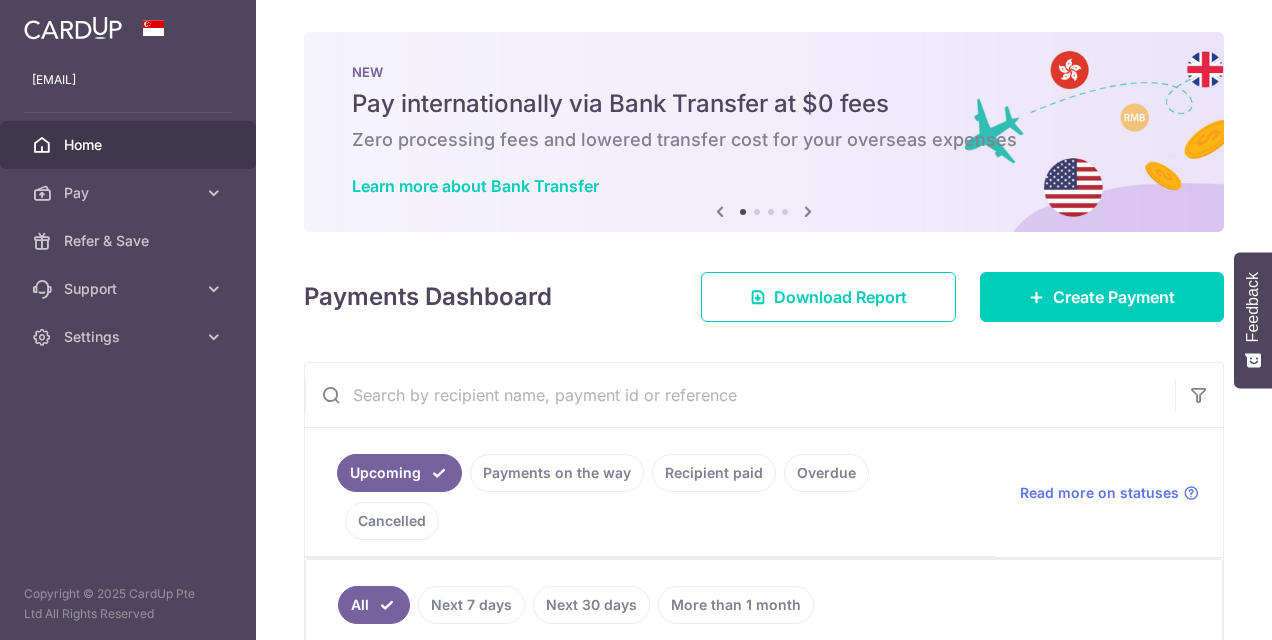 scroll, scrollTop: 0, scrollLeft: 0, axis: both 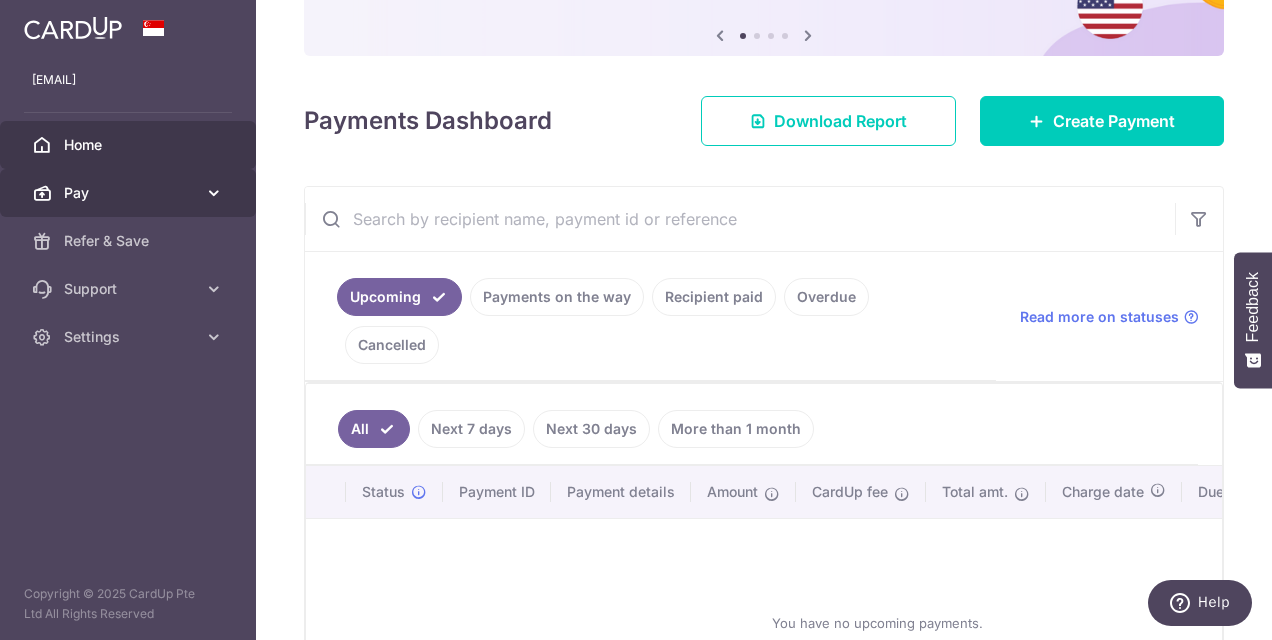 click at bounding box center [214, 193] 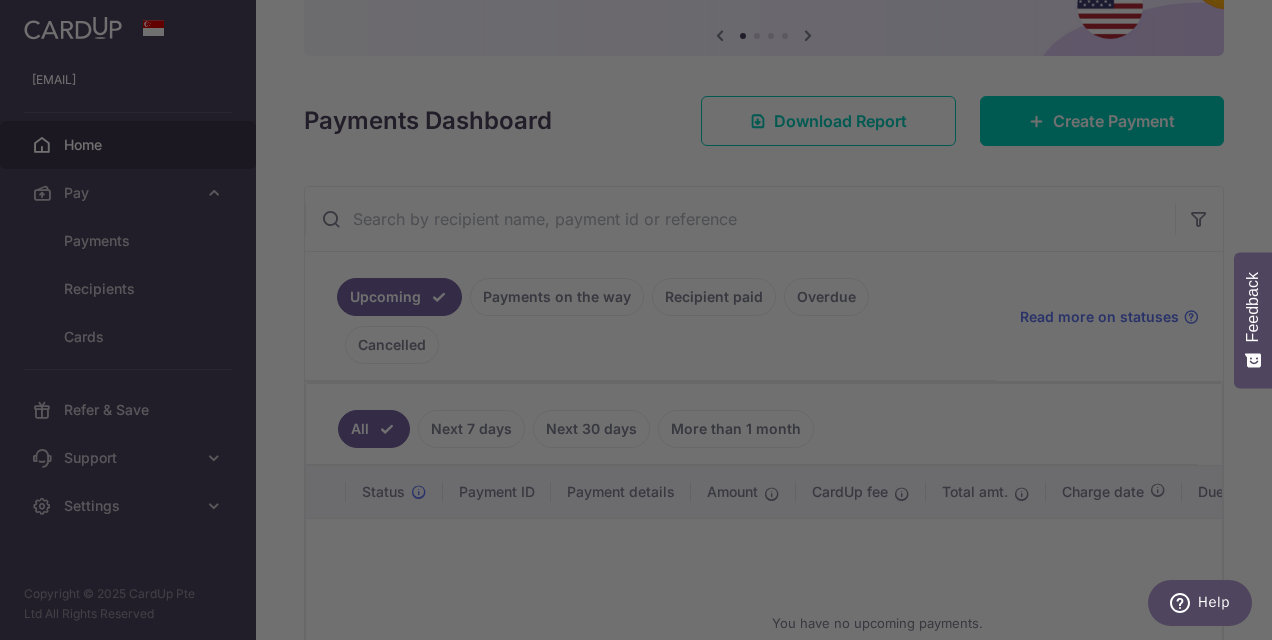 click at bounding box center [642, 323] 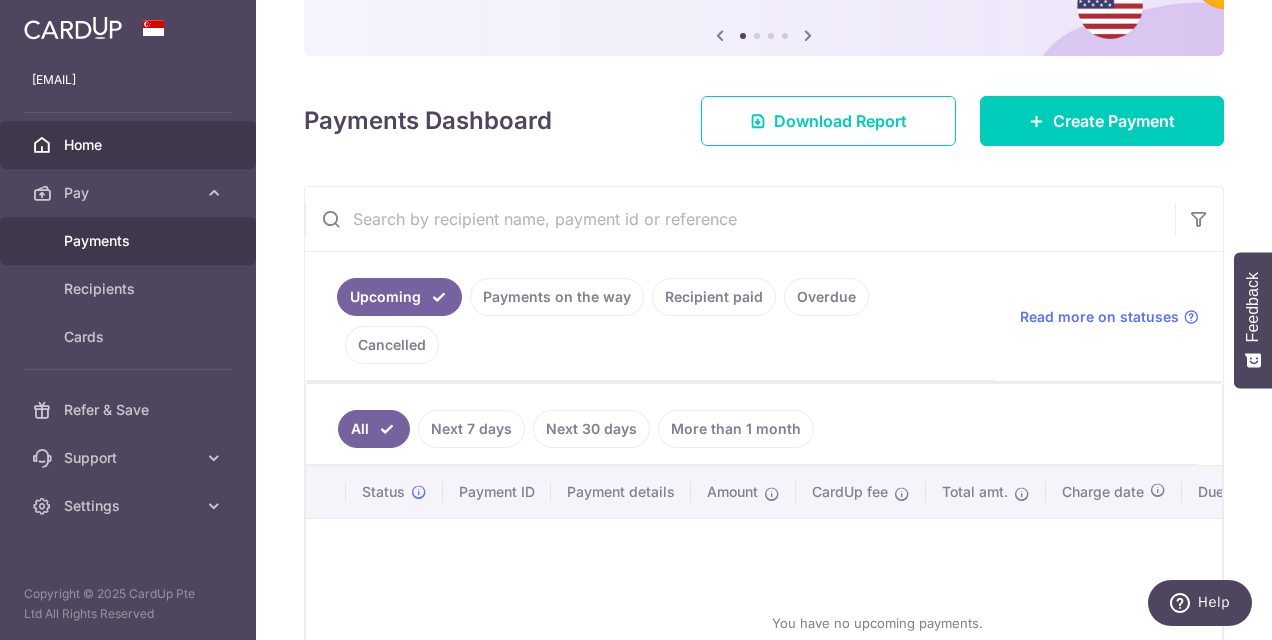 click on "Payments" at bounding box center [130, 241] 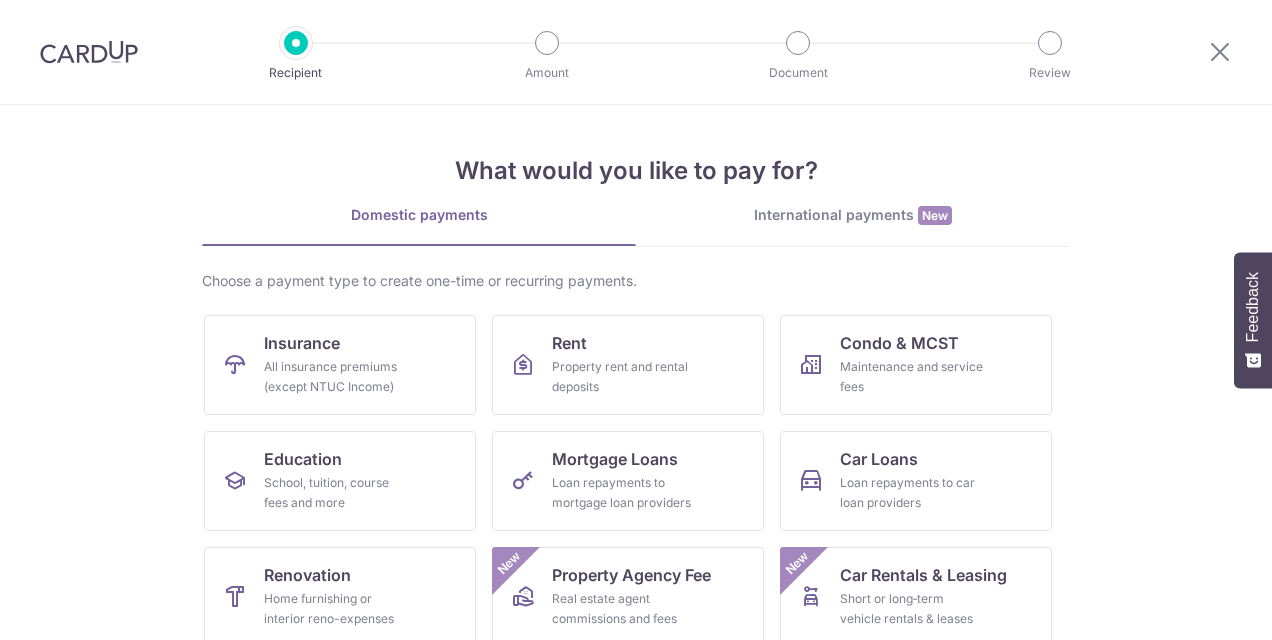 scroll, scrollTop: 0, scrollLeft: 0, axis: both 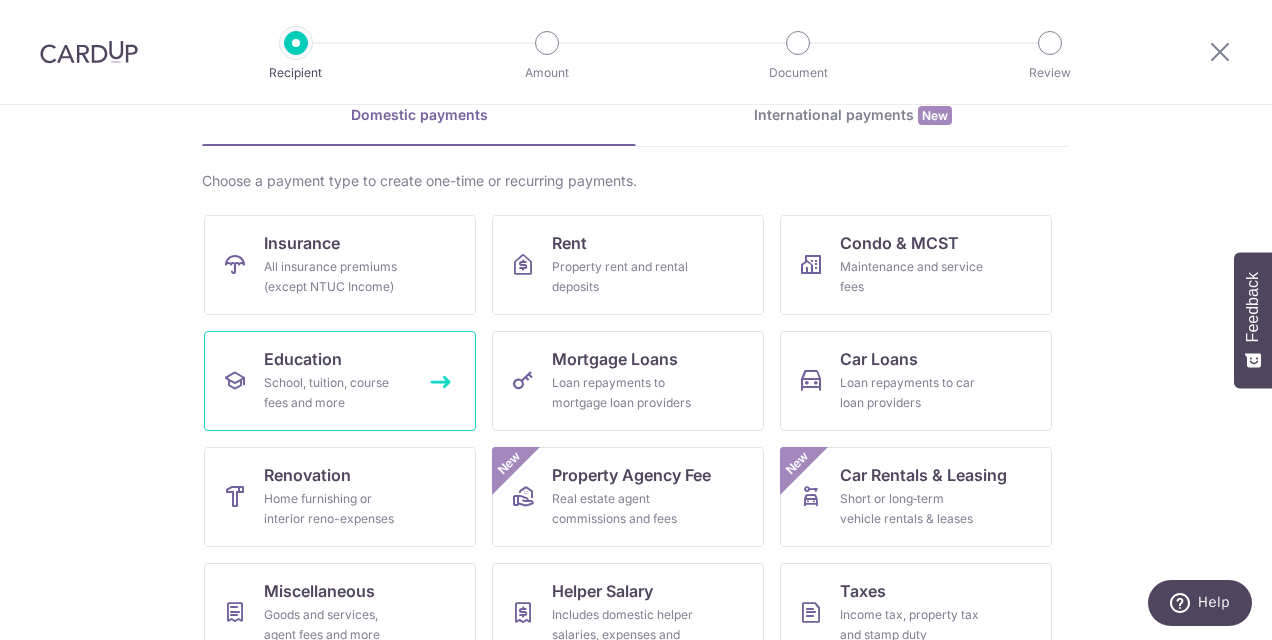 click on "Education" at bounding box center [303, 359] 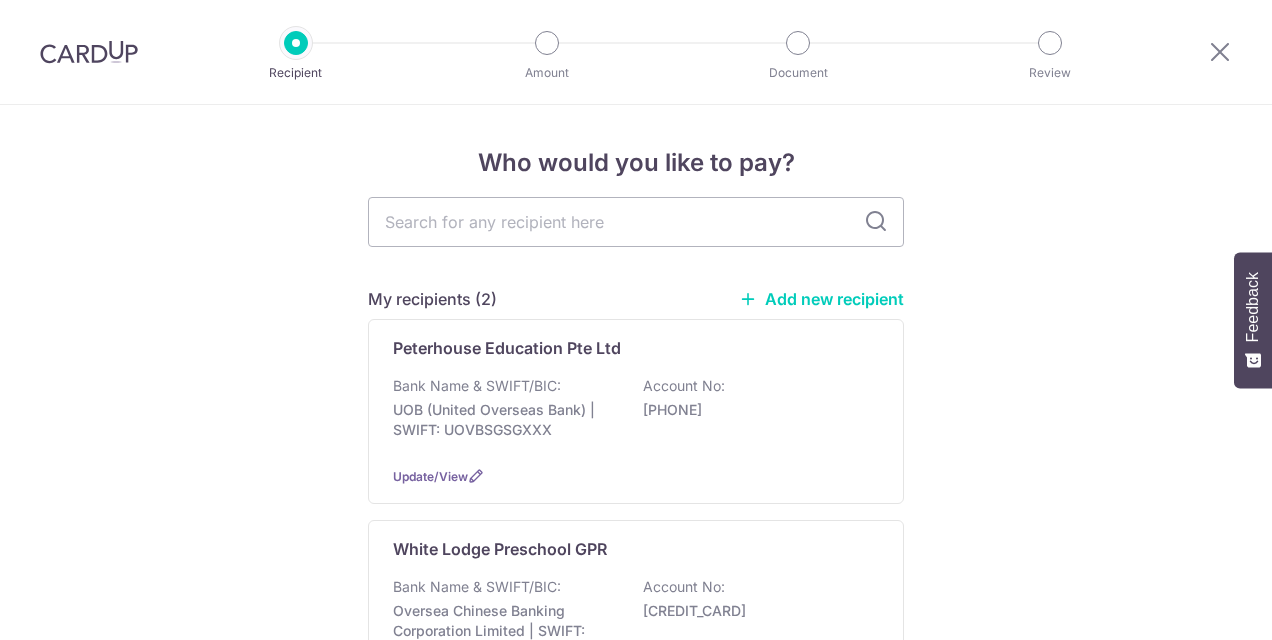scroll, scrollTop: 0, scrollLeft: 0, axis: both 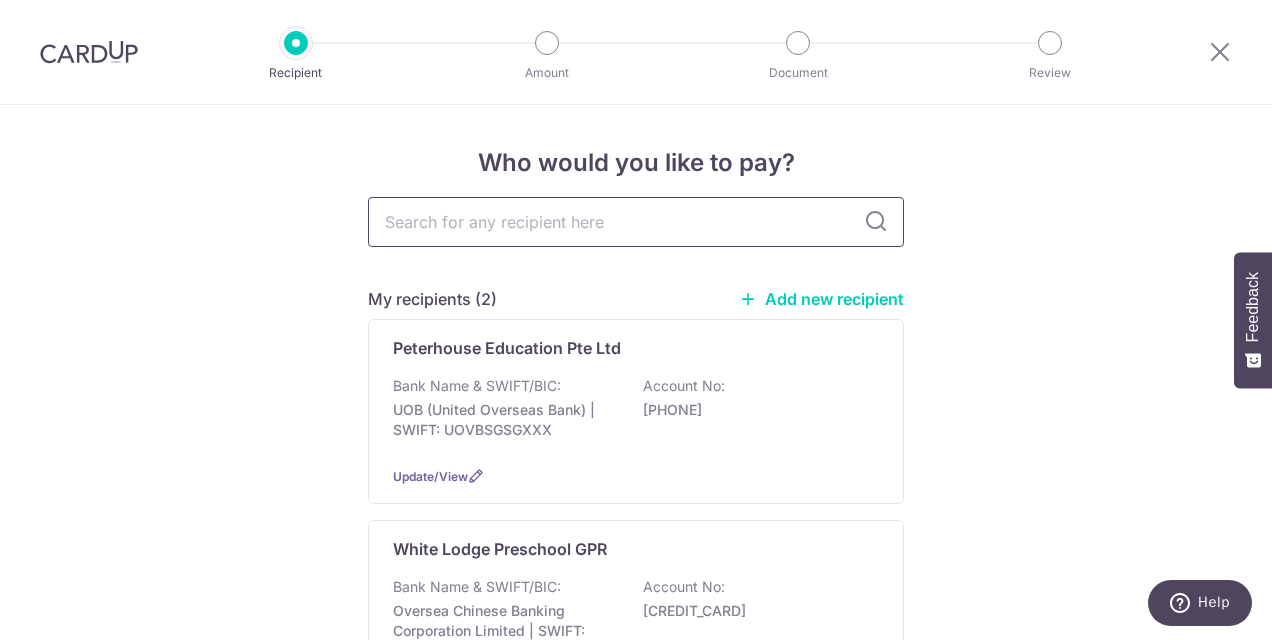 click at bounding box center [636, 222] 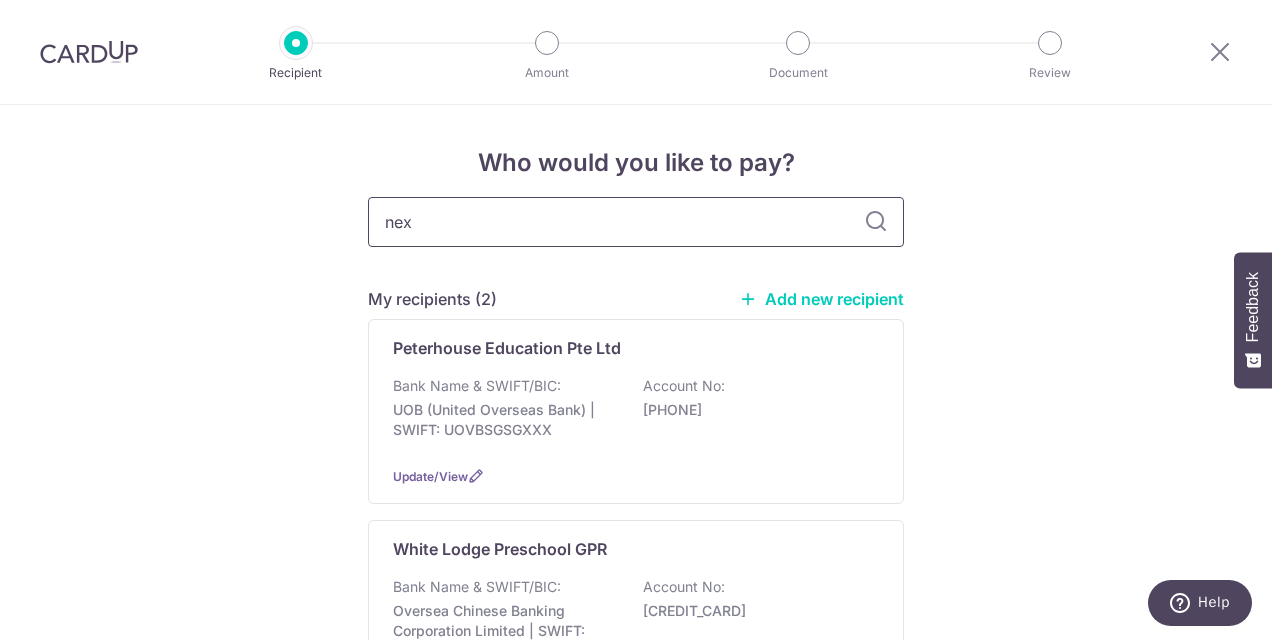 type on "nexu" 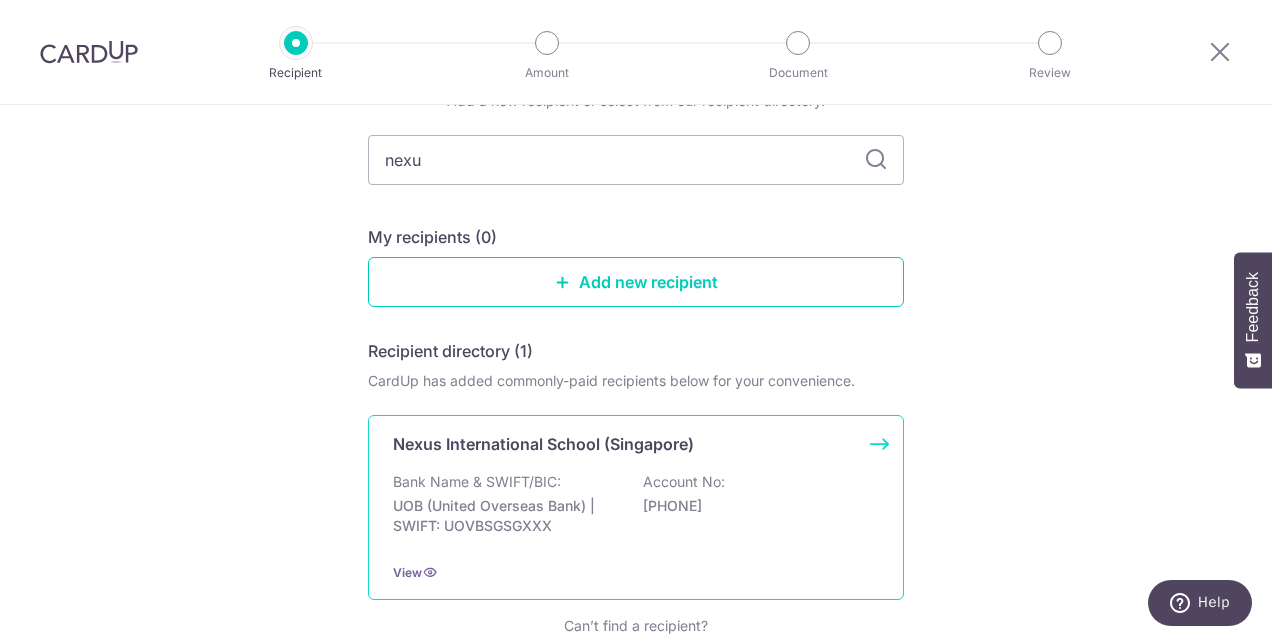 scroll, scrollTop: 200, scrollLeft: 0, axis: vertical 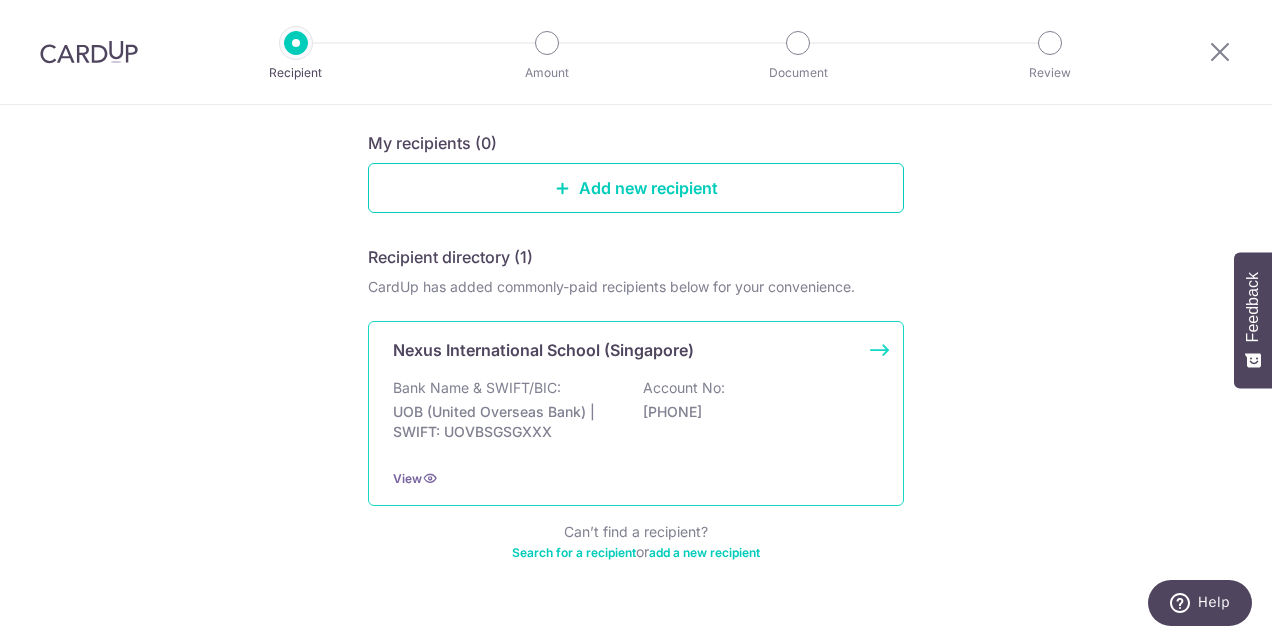 click on "Bank Name & SWIFT/BIC:" at bounding box center [477, 388] 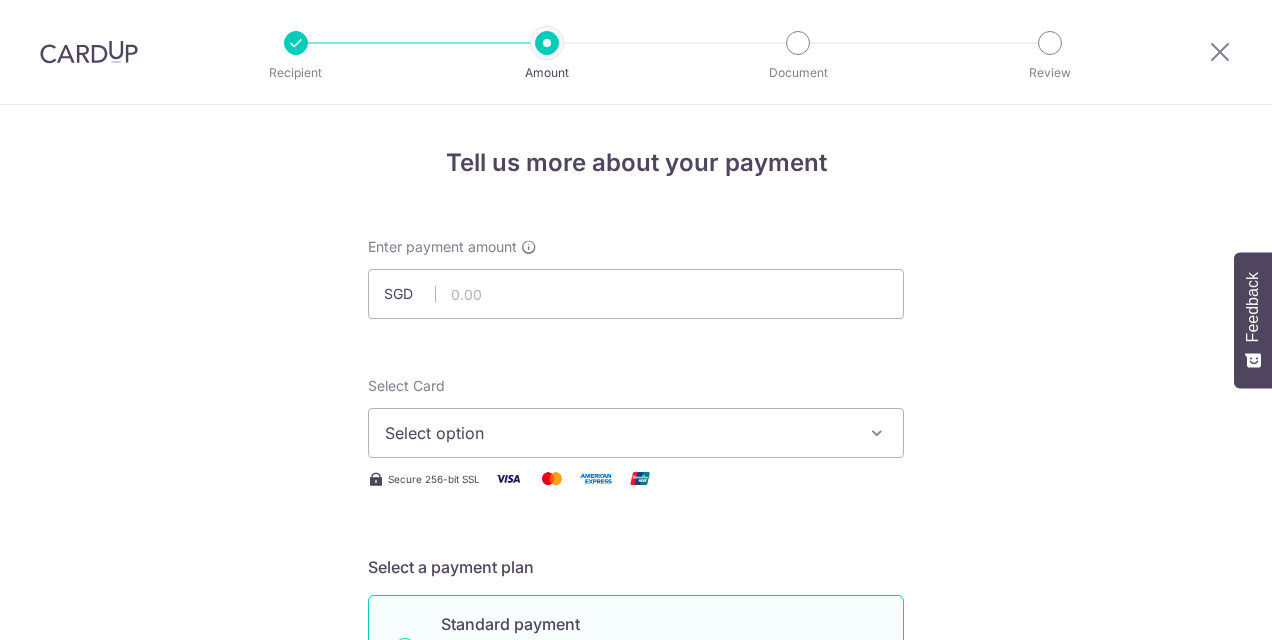 scroll, scrollTop: 0, scrollLeft: 0, axis: both 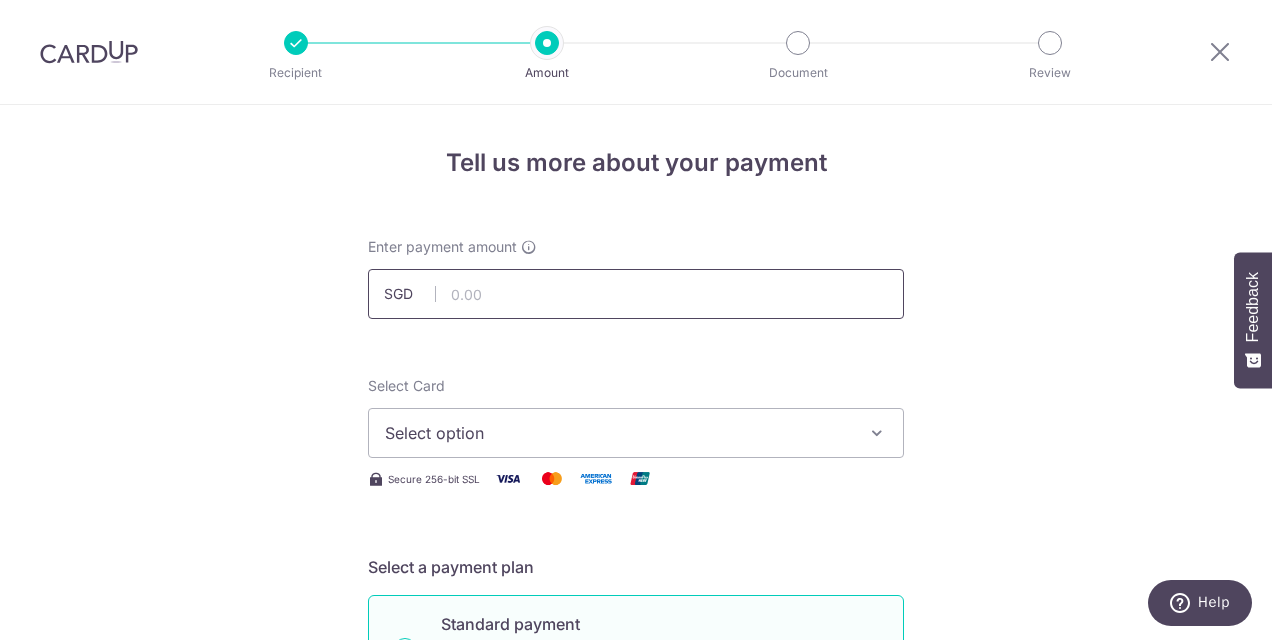 click at bounding box center (636, 294) 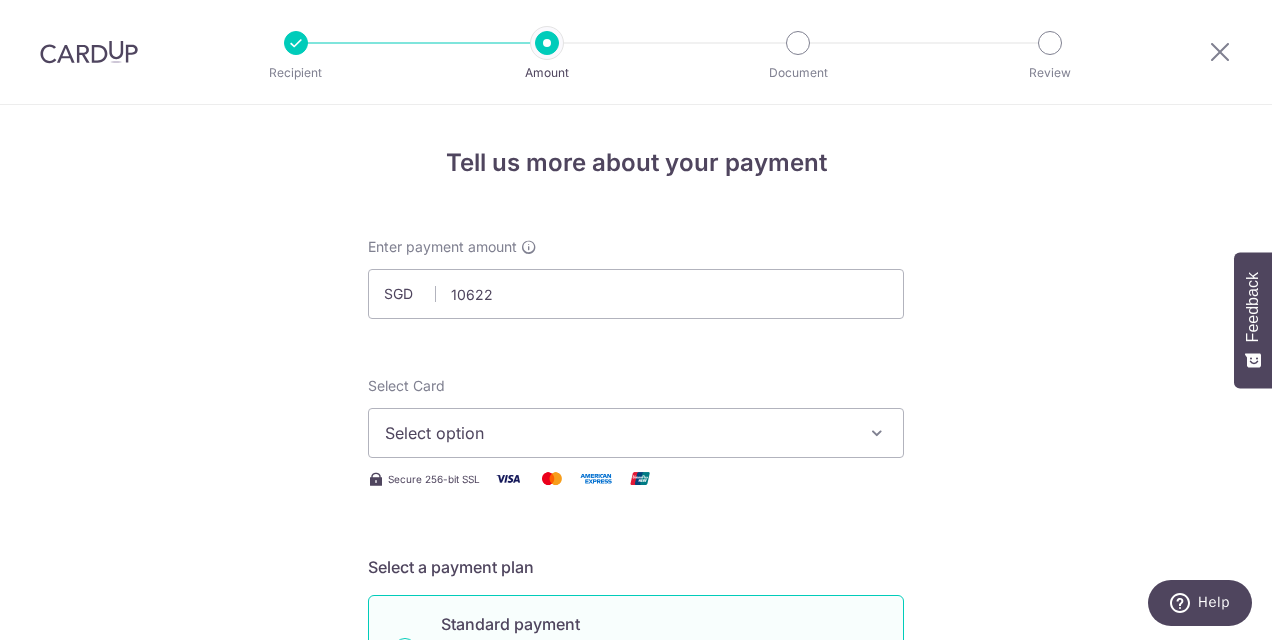 type on "10,622.00" 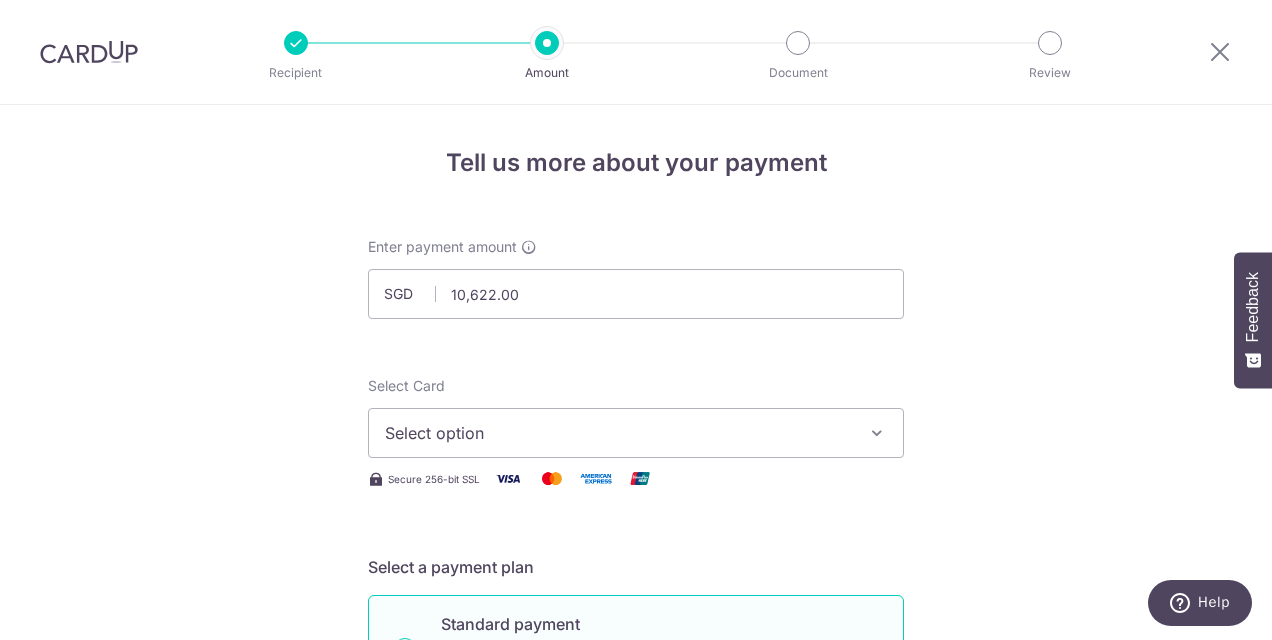 click on "Tell us more about your payment
Enter payment amount
SGD
10,622.00
10622.00
Select Card
Select option
Add credit card
Your Cards
**** 1032
**** 5847
**** 5033
Secure 256-bit SSL
Text
New card details
Card" at bounding box center [636, 1009] 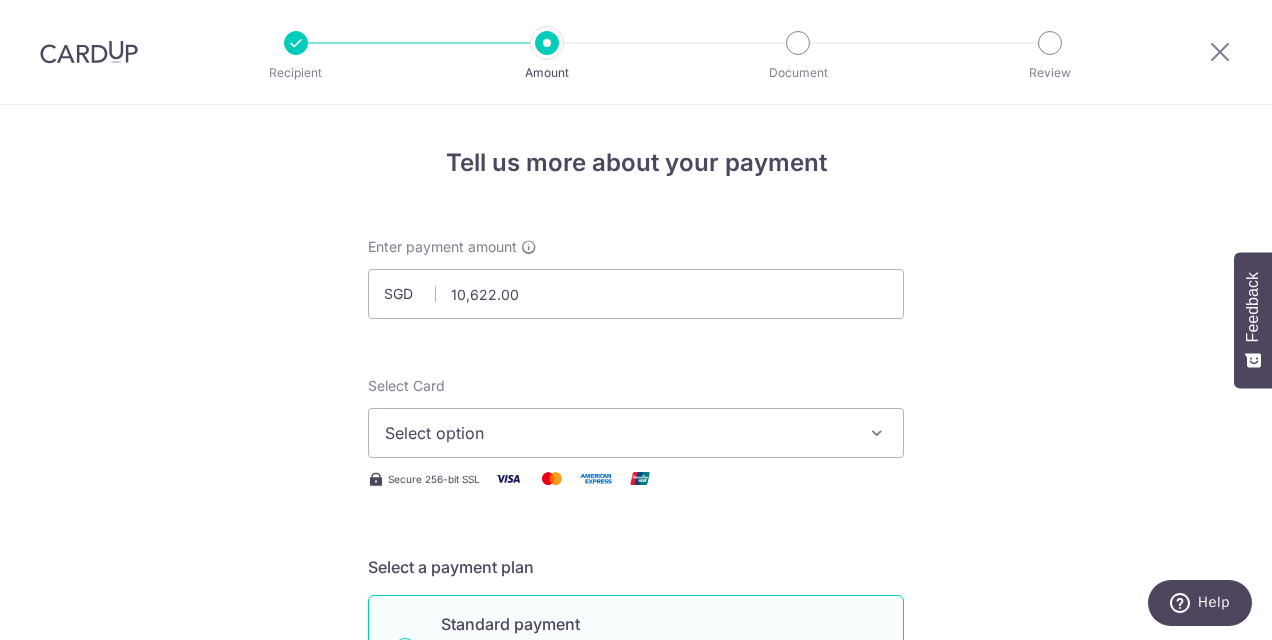 click on "Select option" at bounding box center (618, 433) 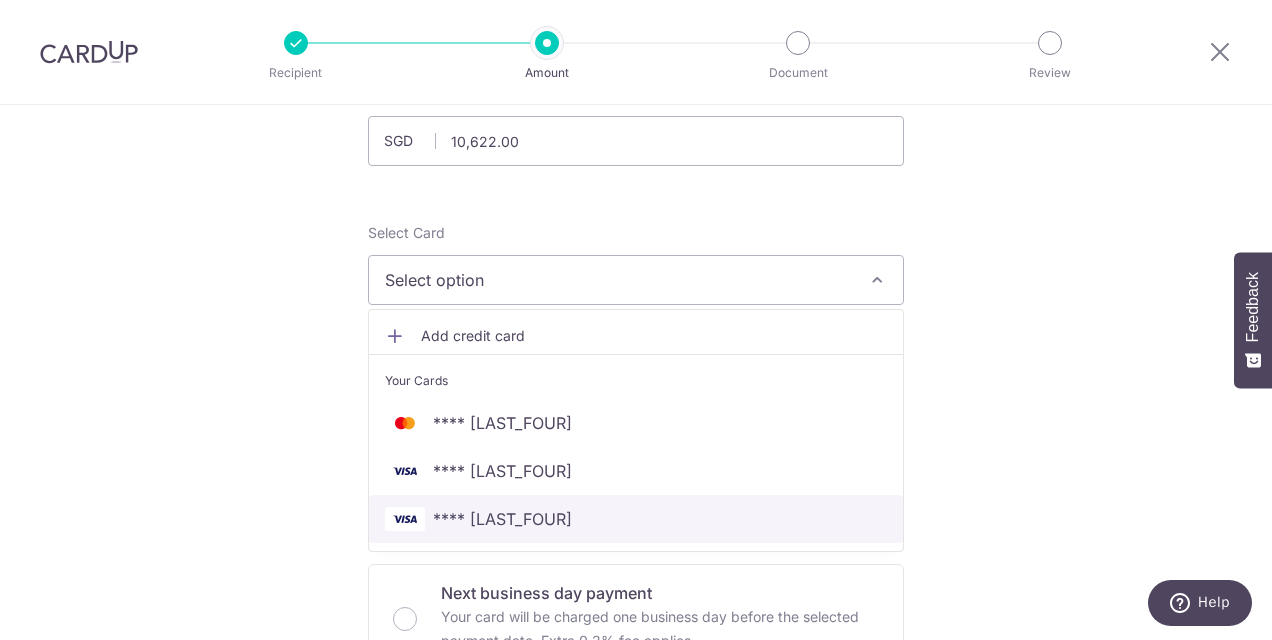 scroll, scrollTop: 200, scrollLeft: 0, axis: vertical 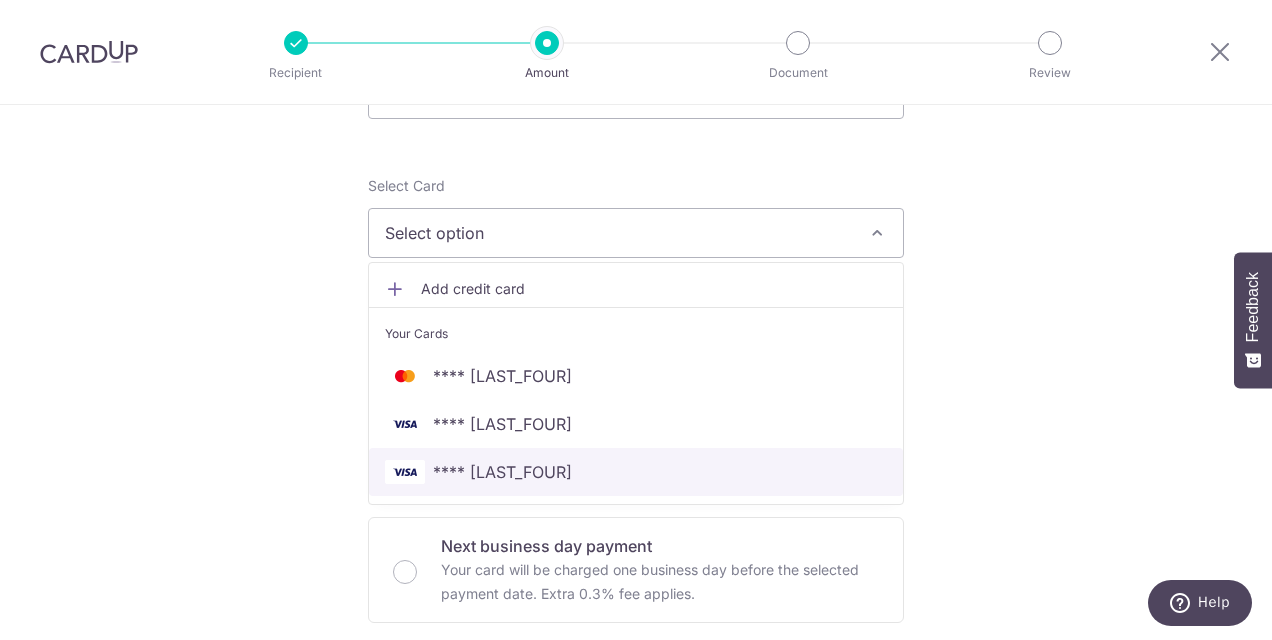 click on "**** [CC]" at bounding box center (502, 472) 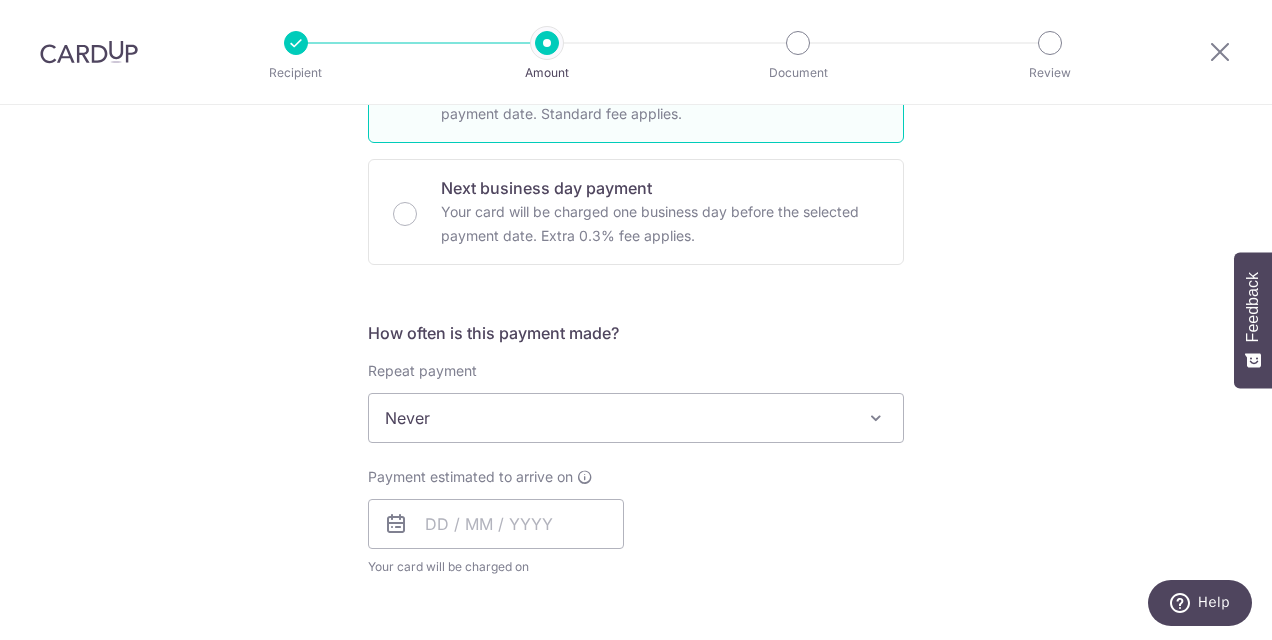 scroll, scrollTop: 600, scrollLeft: 0, axis: vertical 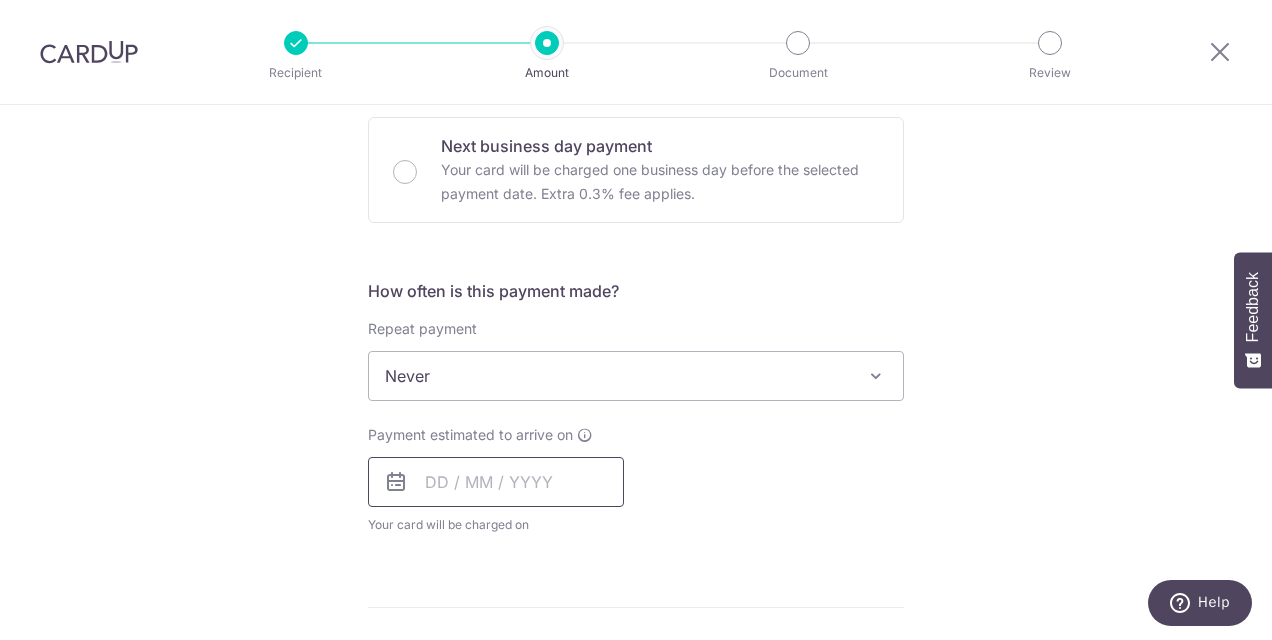 click at bounding box center [496, 482] 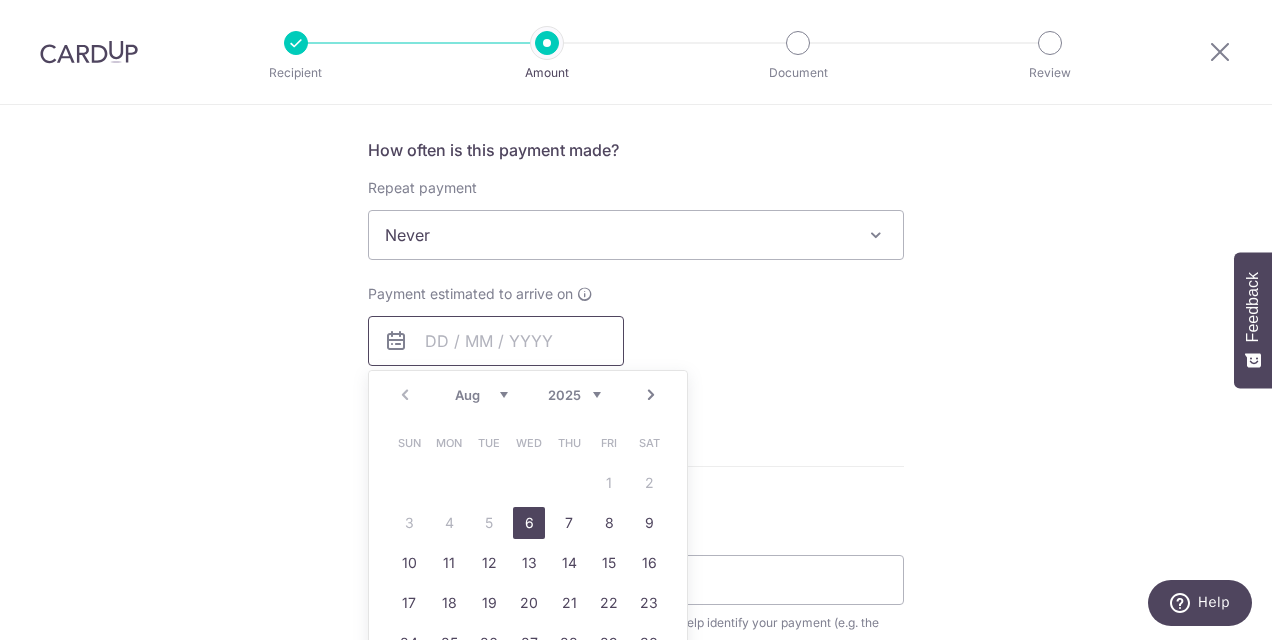 scroll, scrollTop: 800, scrollLeft: 0, axis: vertical 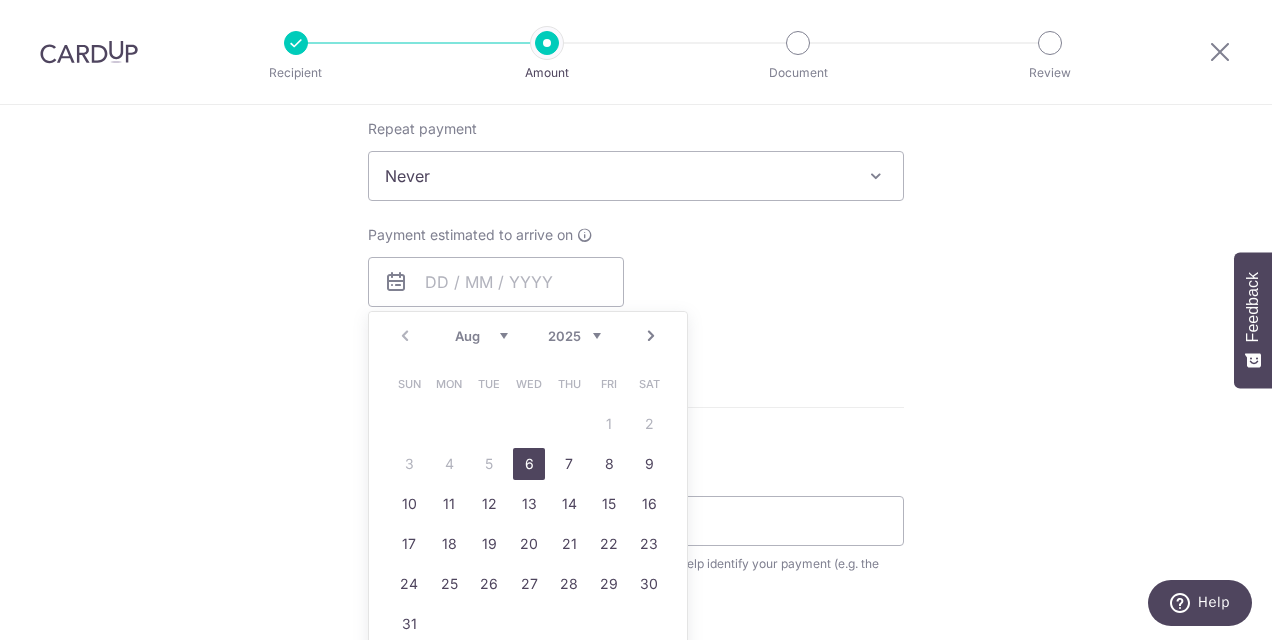 click on "6" at bounding box center (529, 464) 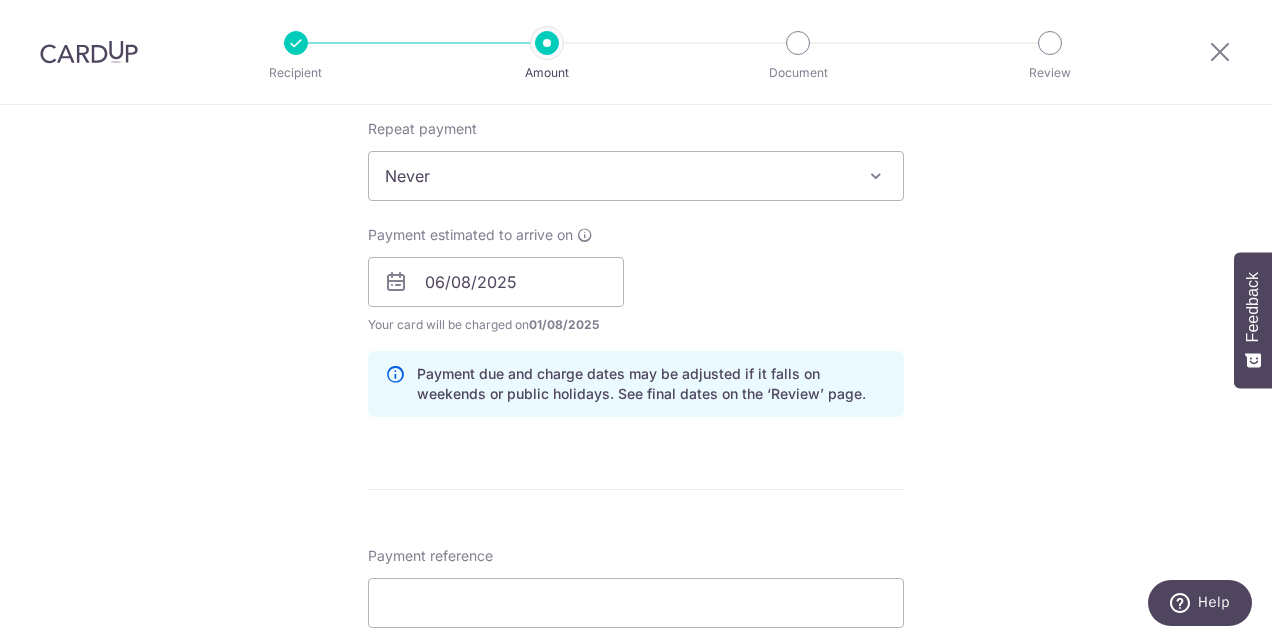 click on "Payment estimated to arrive on
06/08/2025
Prev Next Aug Sep Oct Nov Dec 2025 2026 2027 2028 2029 2030 2031 2032 2033 2034 2035 Sun Mon Tue Wed Thu Fri Sat           1 2 3 4 5 6 7 8 9 10 11 12 13 14 15 16 17 18 19 20 21 22 23 24 25 26 27 28 29 30 31
Your card will be charged on  01/08/2025  for the first payment
* If your payment is funded by  9:00am SGT on Monday 04/08/2025
04/08/2025
No. of Payments" at bounding box center (636, 280) 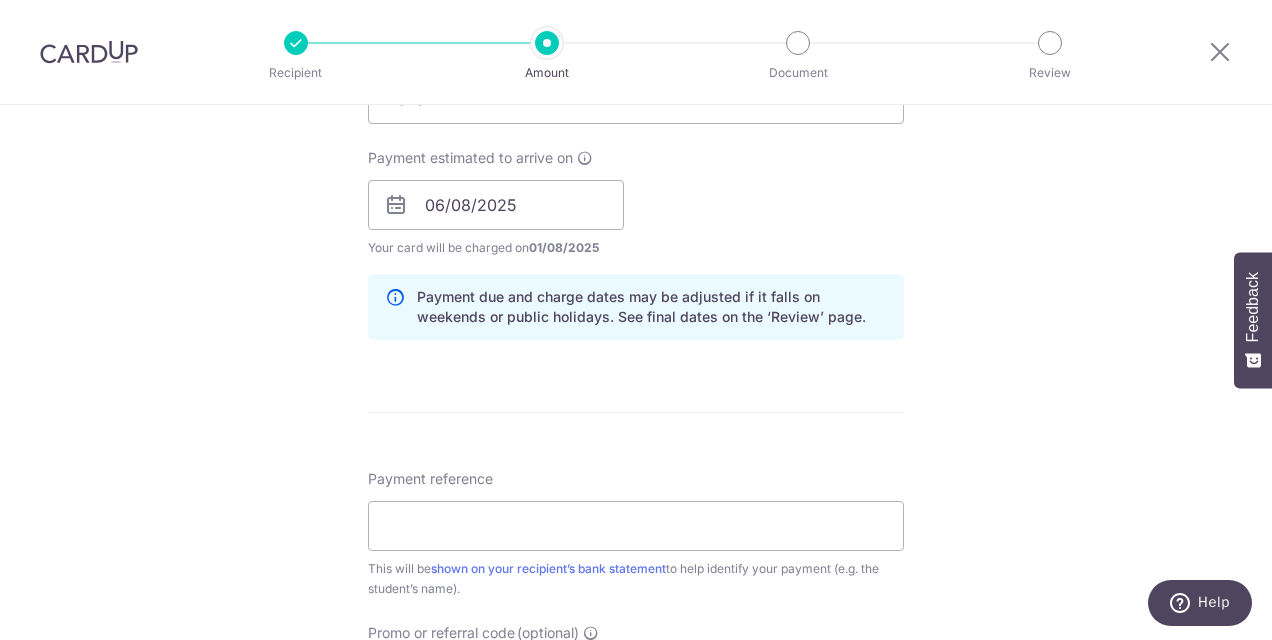 scroll, scrollTop: 900, scrollLeft: 0, axis: vertical 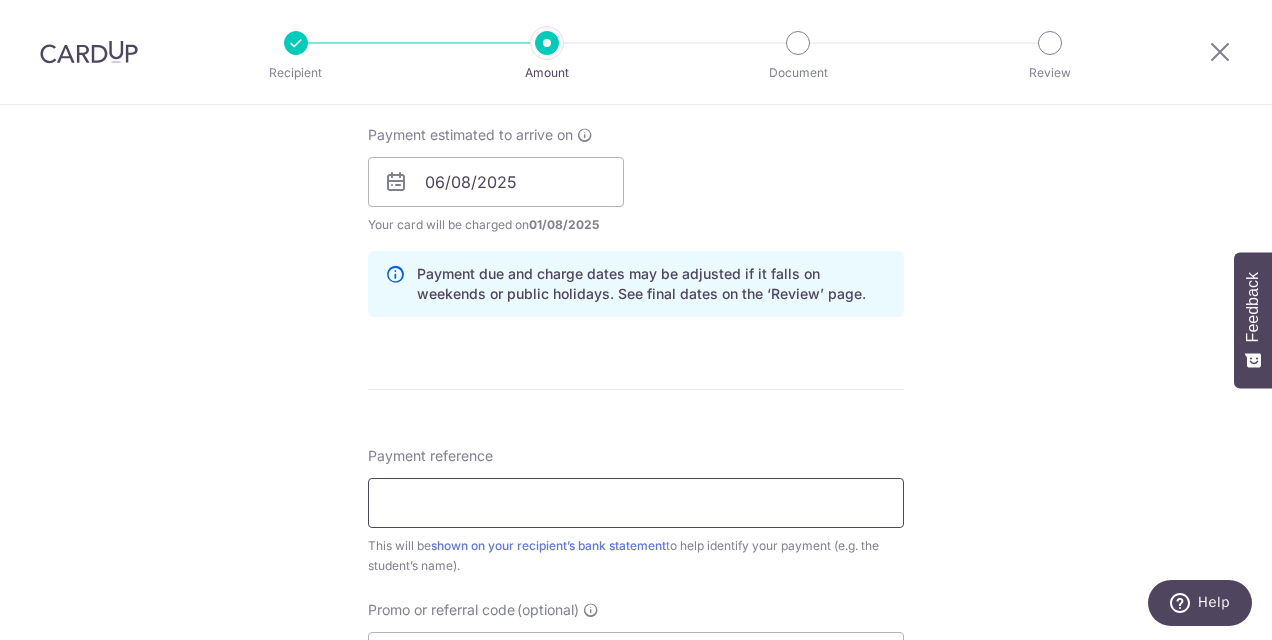 click on "Payment reference" at bounding box center [636, 503] 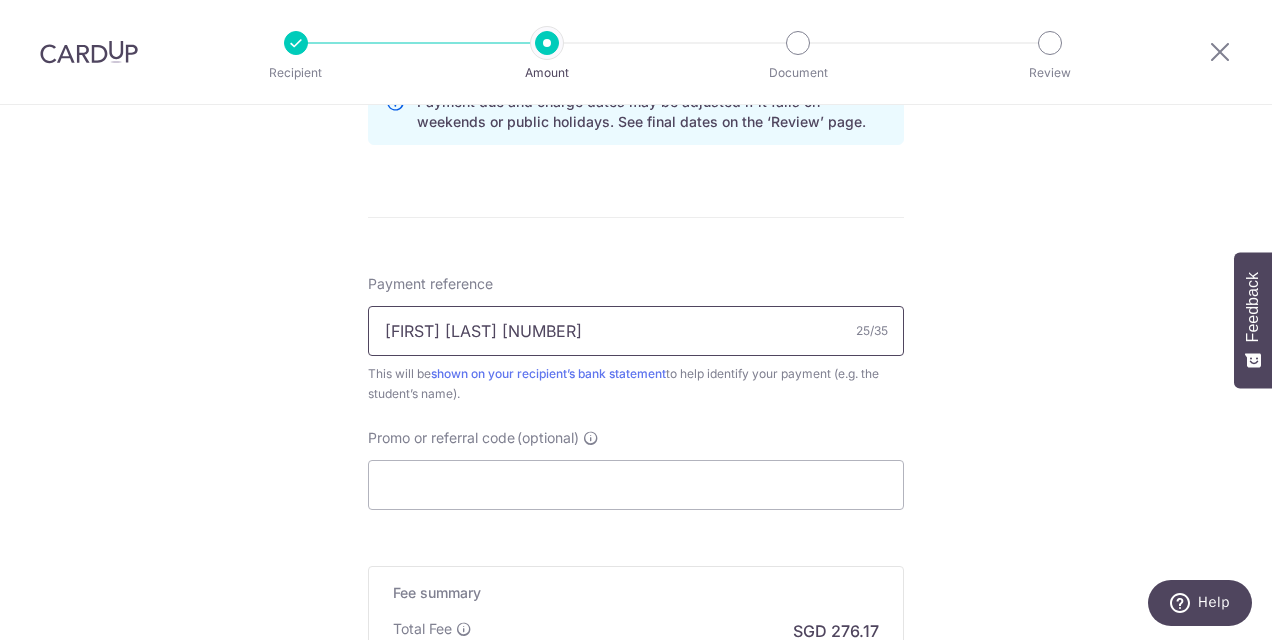 scroll, scrollTop: 1100, scrollLeft: 0, axis: vertical 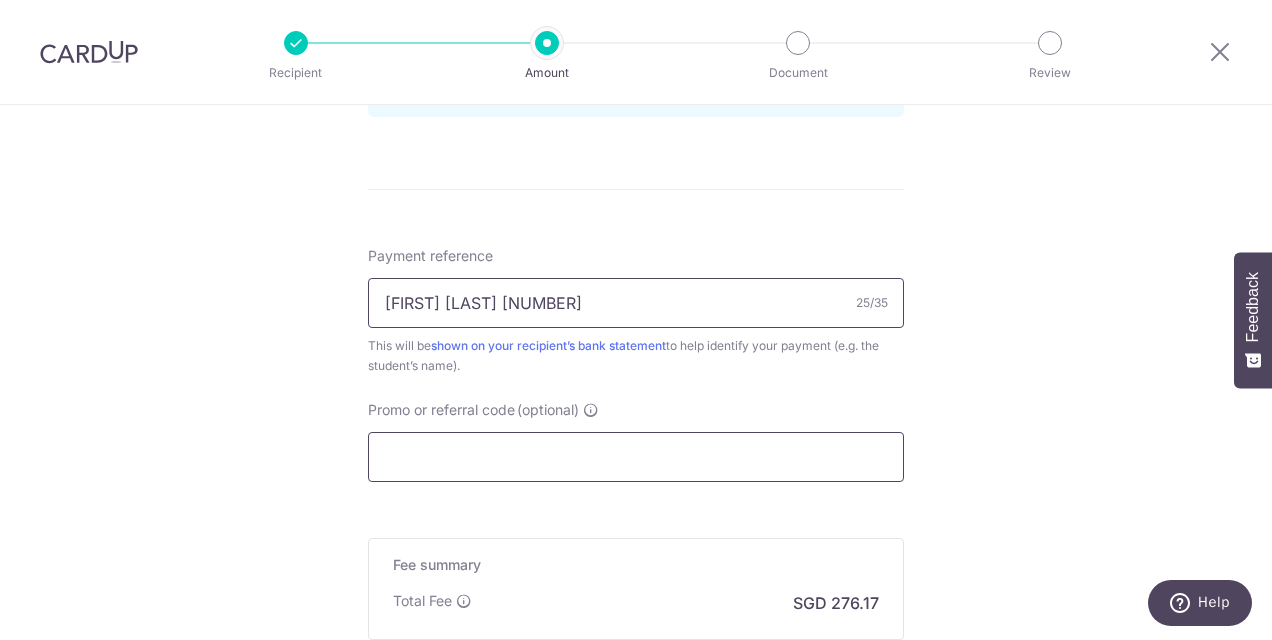 type on "[FIRST] [LAST] 48637" 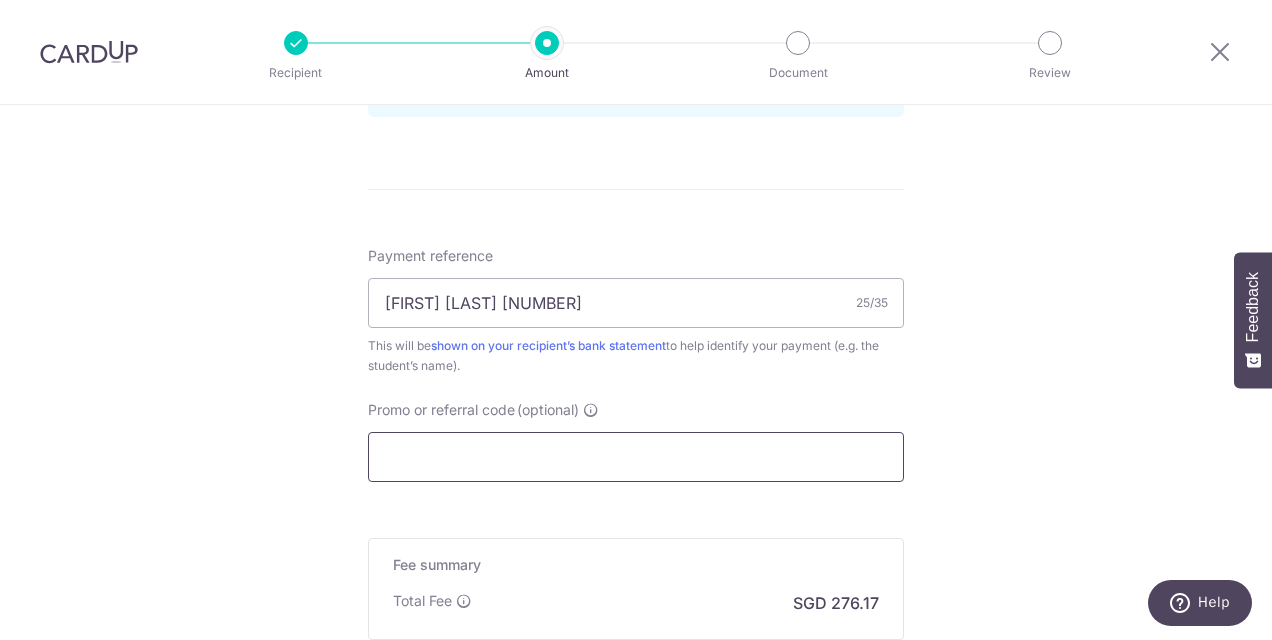 click on "Promo or referral code
(optional)" at bounding box center (636, 457) 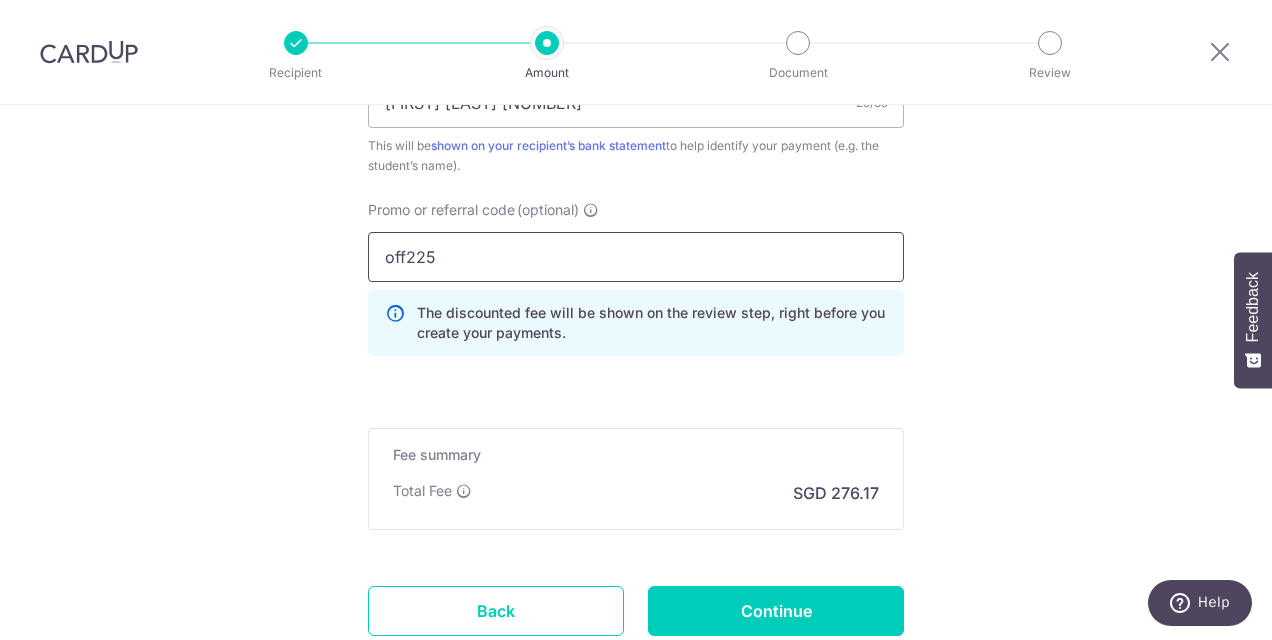 scroll, scrollTop: 1400, scrollLeft: 0, axis: vertical 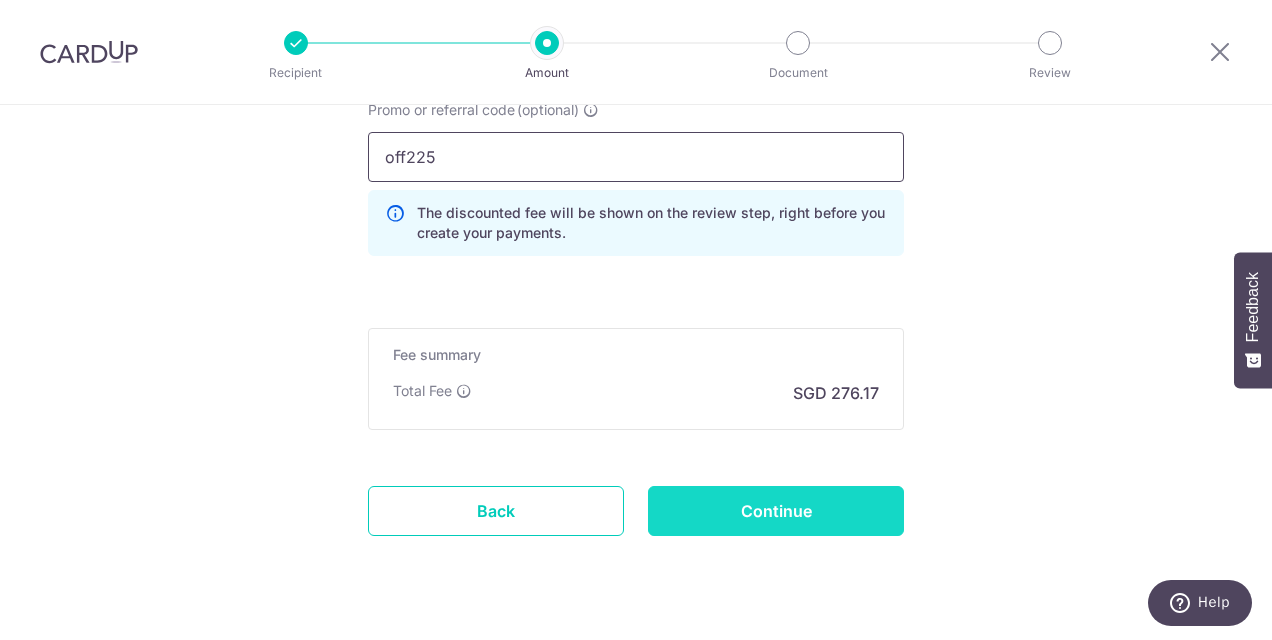type on "off225" 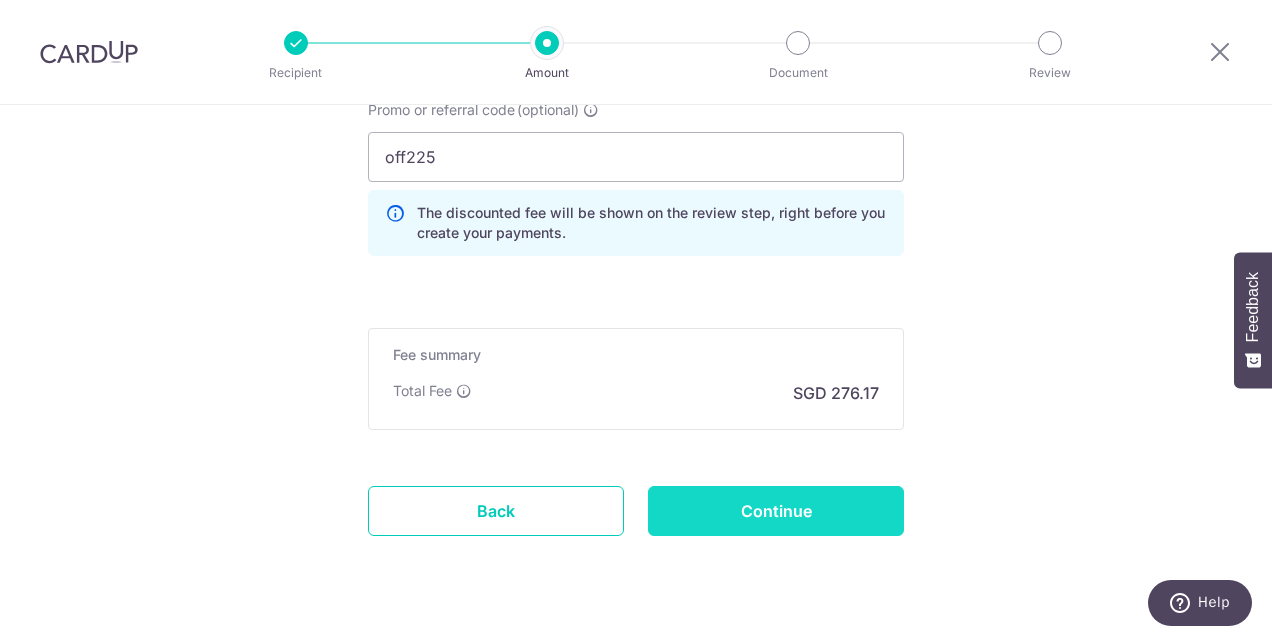click on "Continue" at bounding box center [776, 511] 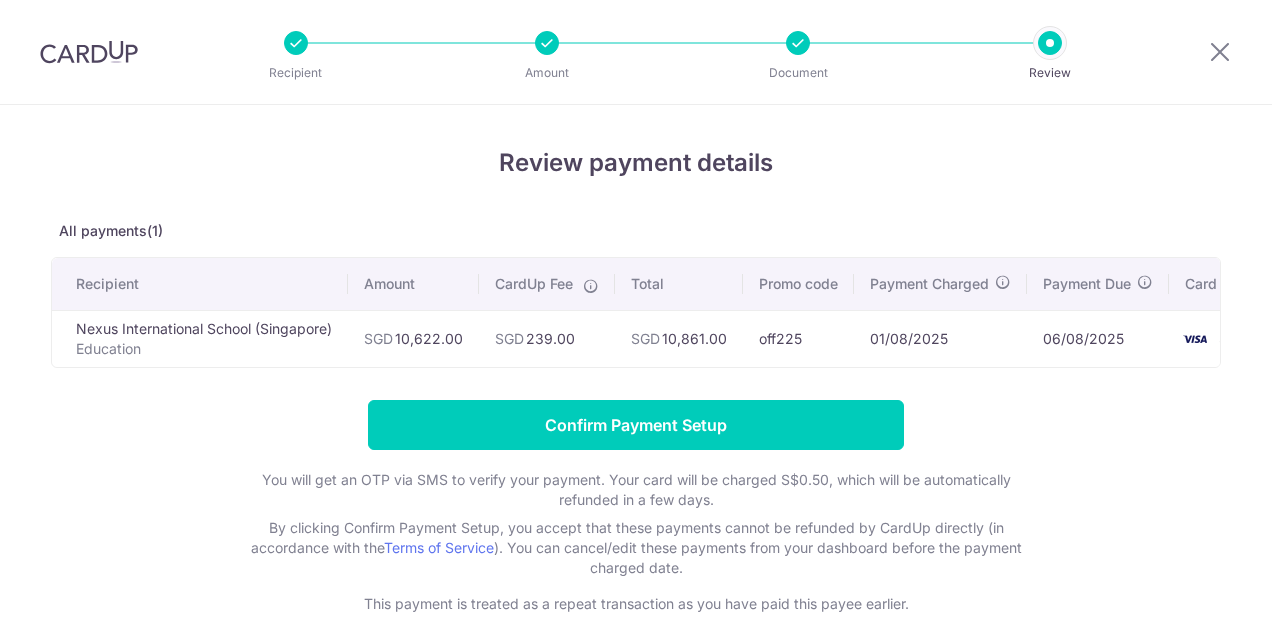 scroll, scrollTop: 0, scrollLeft: 0, axis: both 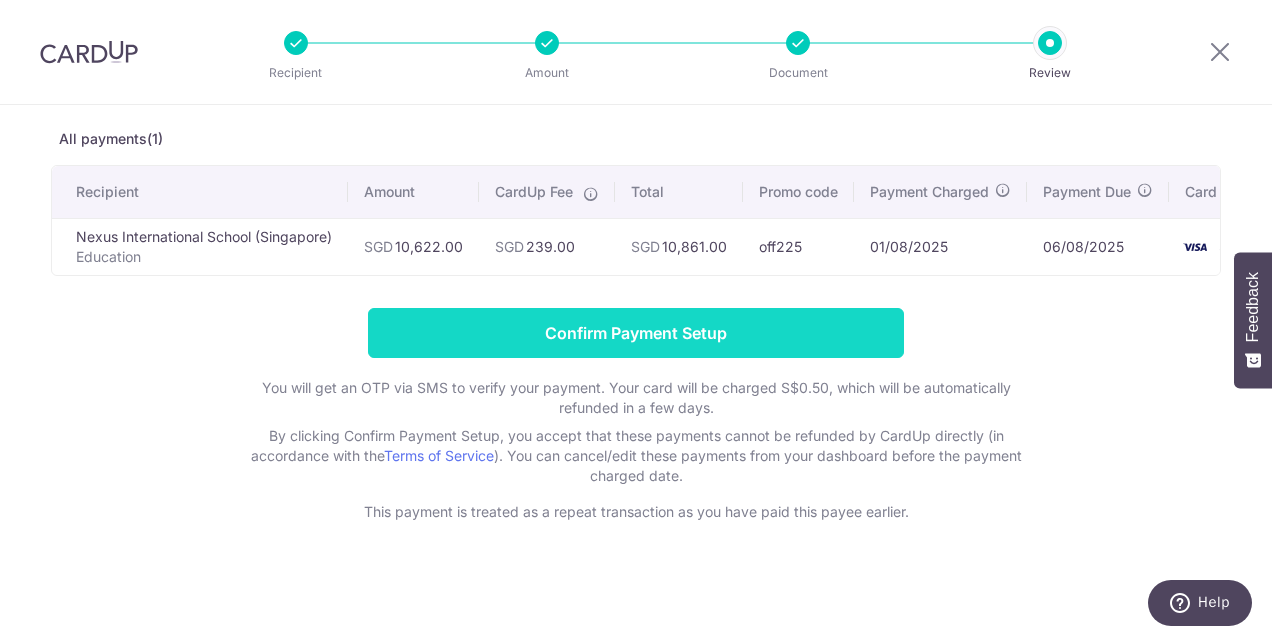 click on "Confirm Payment Setup" at bounding box center (636, 333) 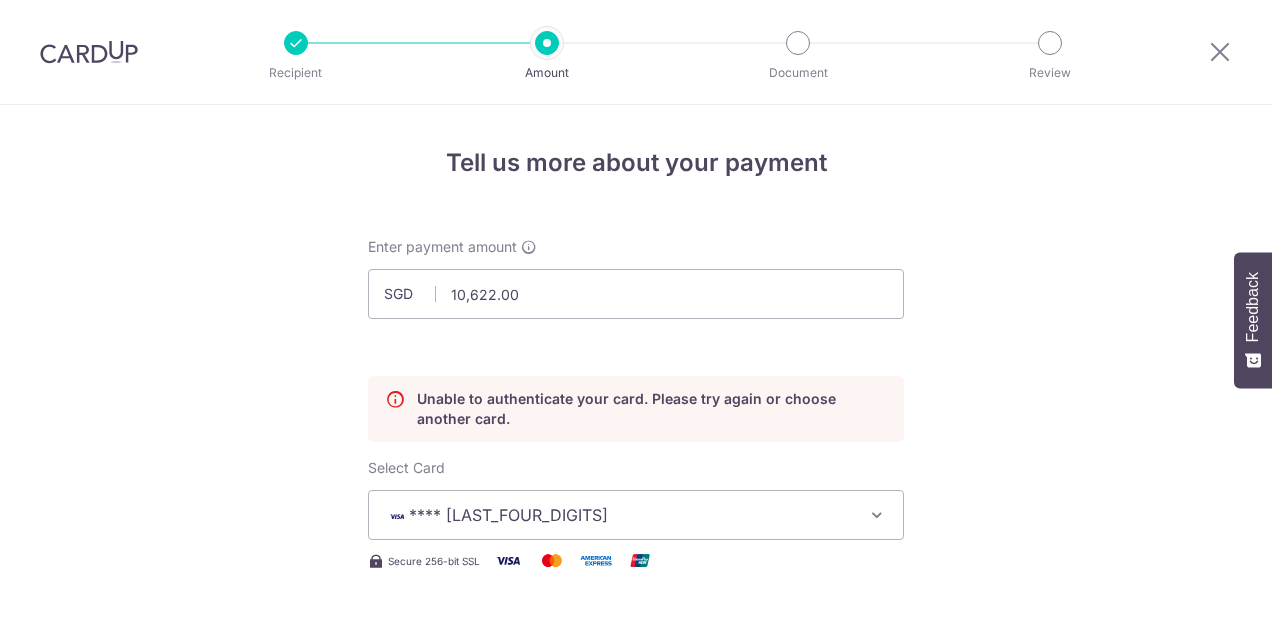 scroll, scrollTop: 0, scrollLeft: 0, axis: both 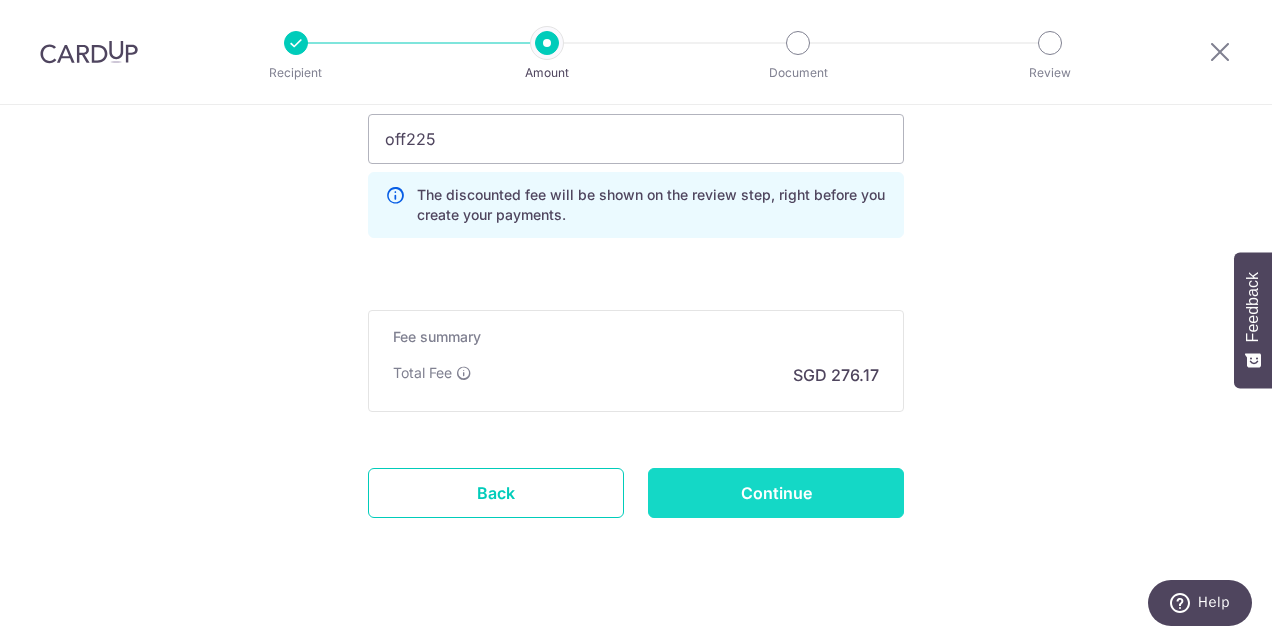 click on "Continue" at bounding box center (776, 493) 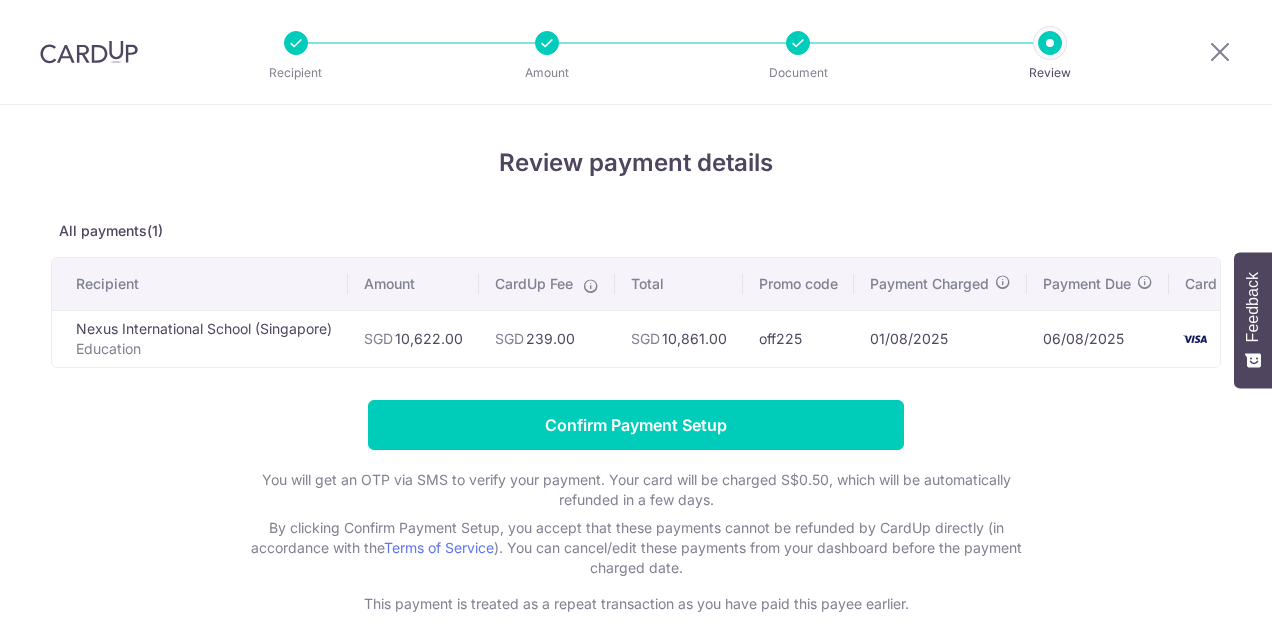 scroll, scrollTop: 0, scrollLeft: 0, axis: both 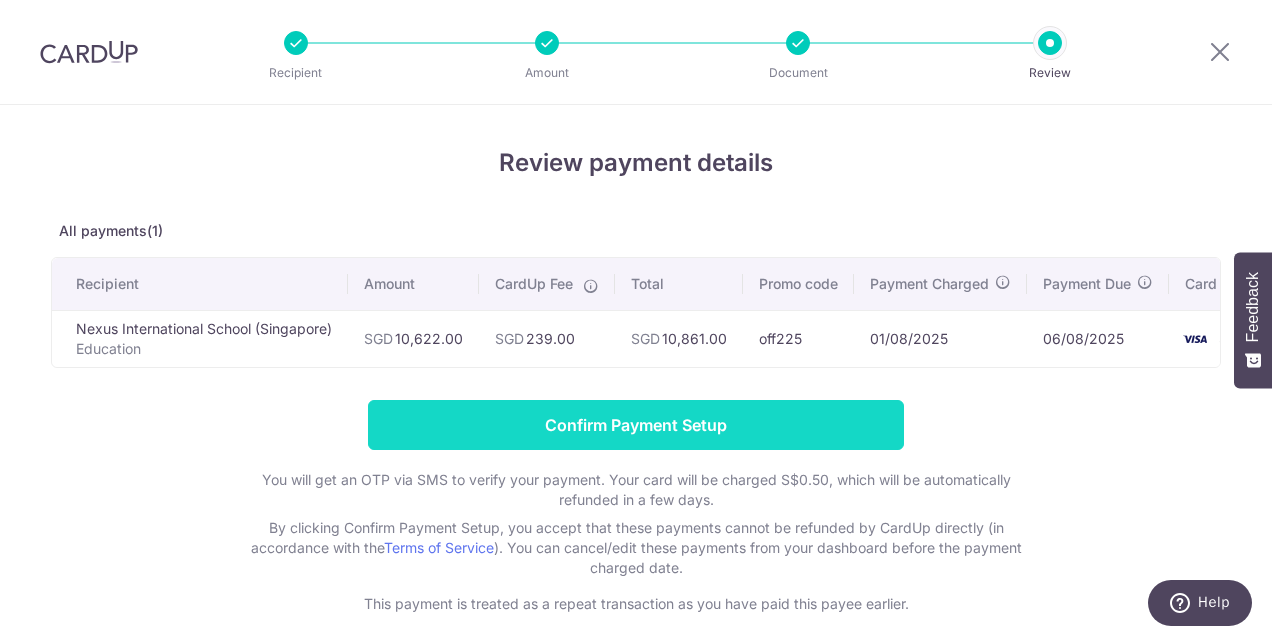 click on "Confirm Payment Setup" at bounding box center [636, 425] 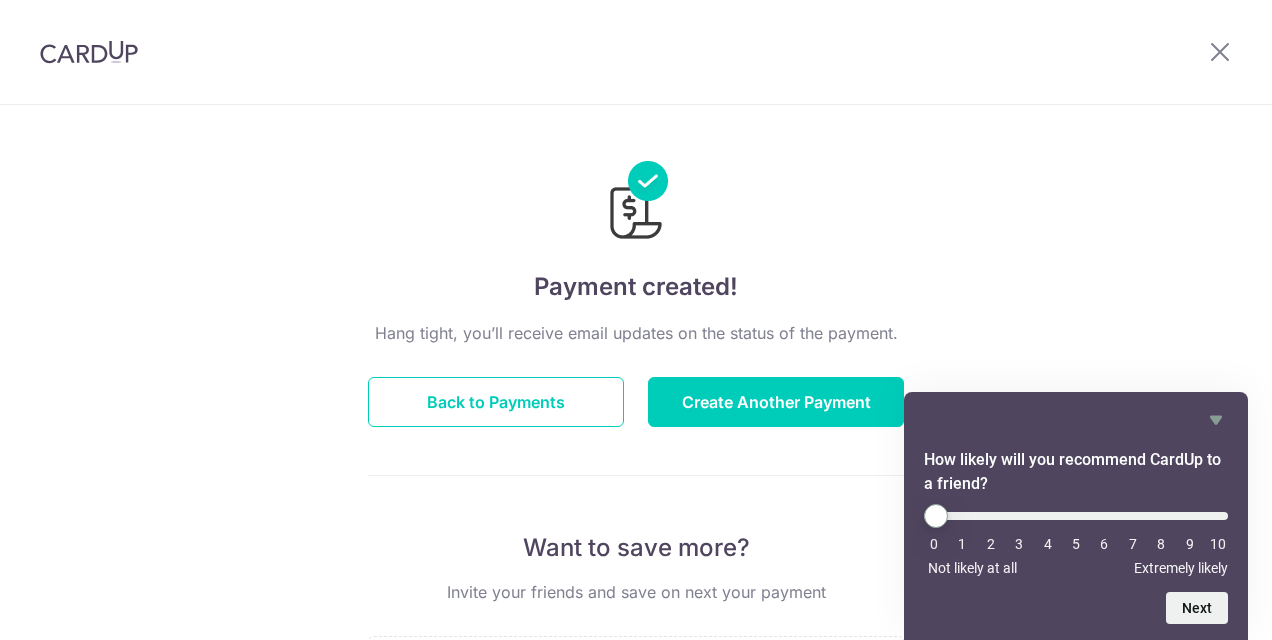 scroll, scrollTop: 0, scrollLeft: 0, axis: both 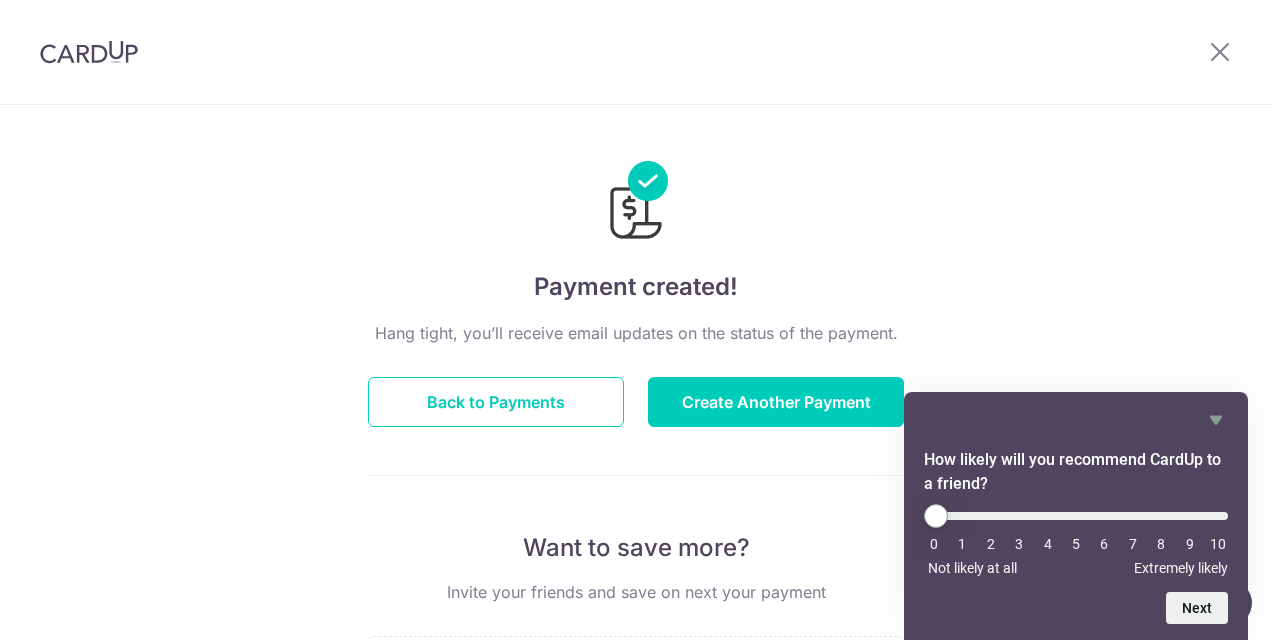 click on "Payment created!
Hang tight, you’ll receive email updates on the status of the payment.
Back to Payments
Create Another Payment
Want to save more?
Invite your friends and save on next your payment
My Referral Code
KRISE450
Copy Code
Copied
Facebook
Twitter
WhatsApp
Email" at bounding box center (636, 639) 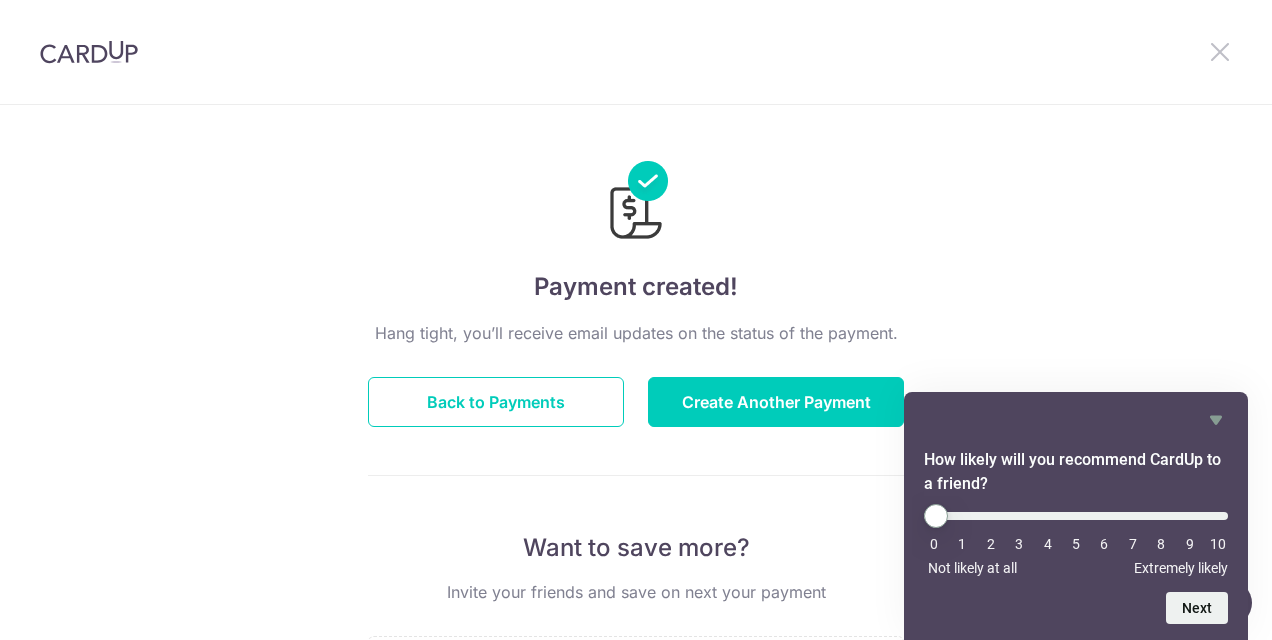 click at bounding box center [1220, 51] 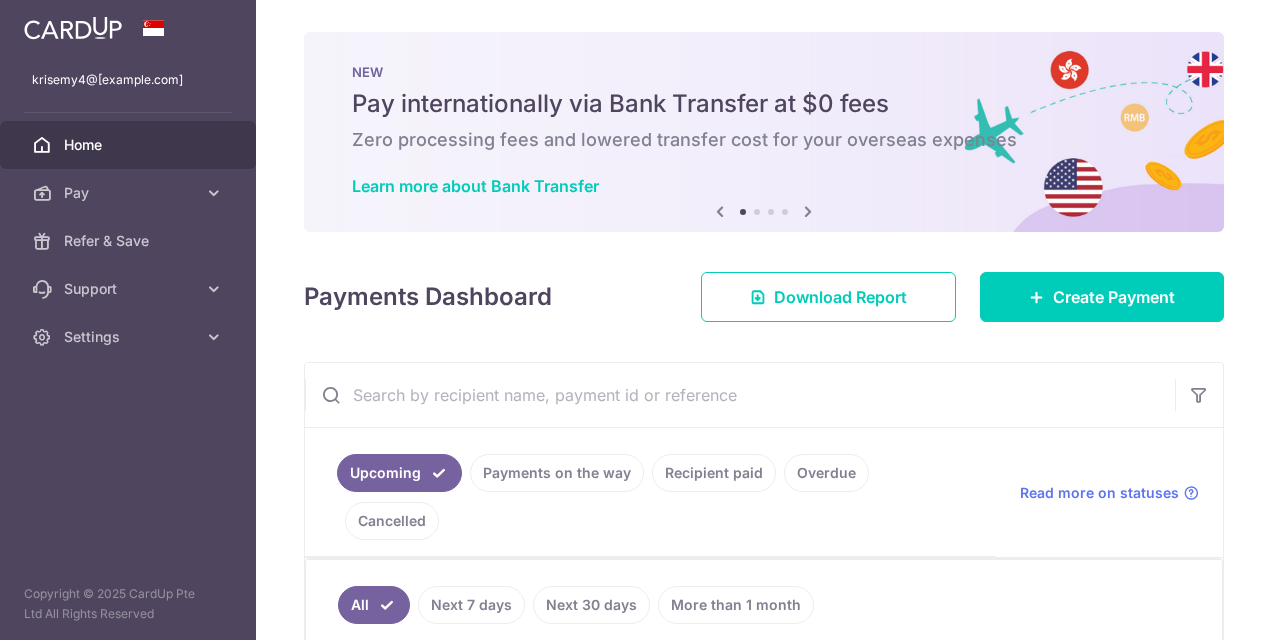 scroll, scrollTop: 0, scrollLeft: 0, axis: both 